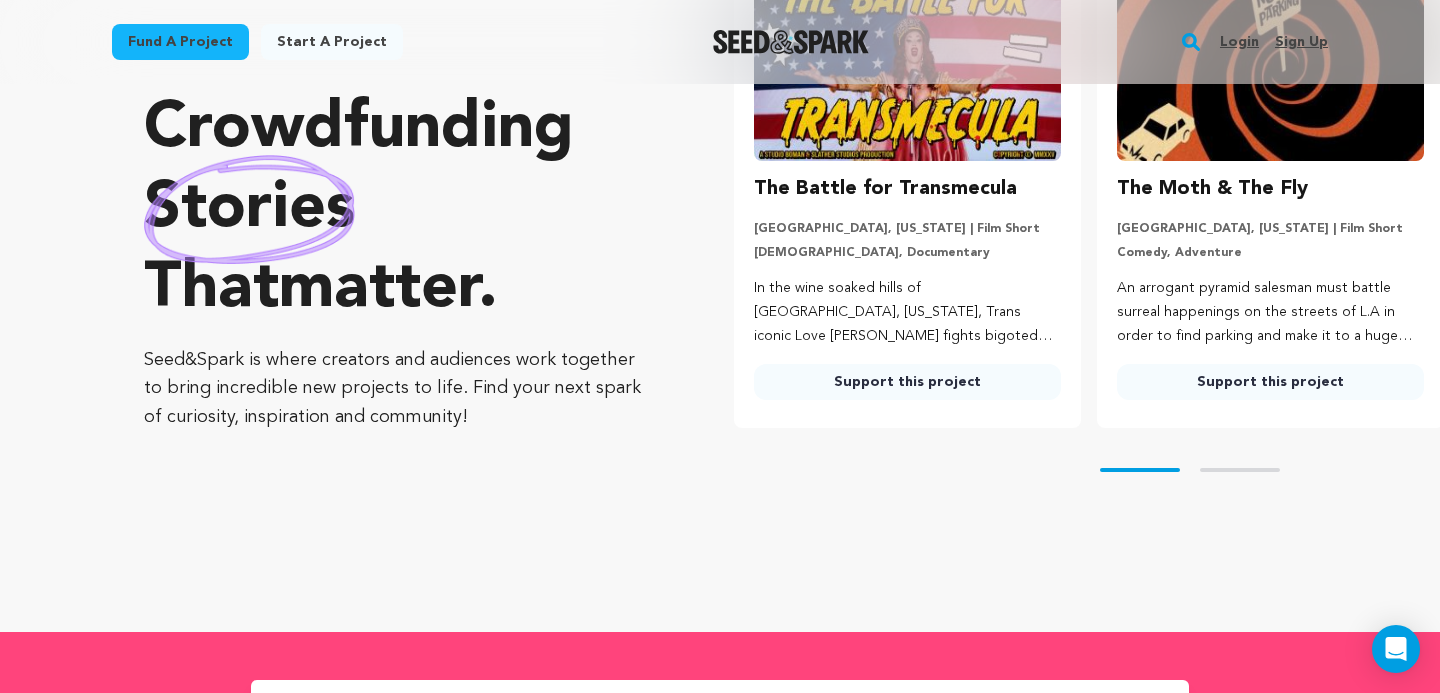 scroll, scrollTop: 291, scrollLeft: 0, axis: vertical 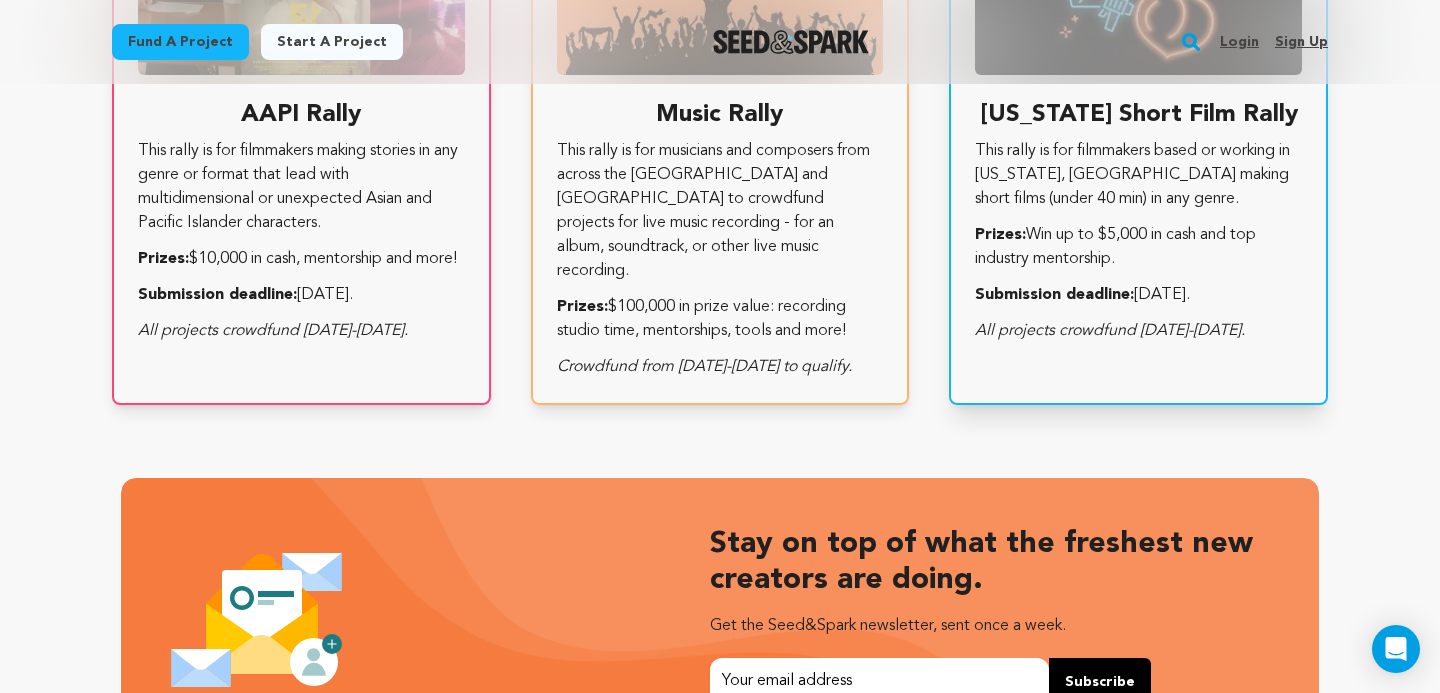 click on "This rally is for filmmakers based or working in Georgia, USA making short films (under 40 min) in any genre.
Prizes:  Win up to $5,000 in cash and top industry mentorship.
Submission deadline:  July 11.
All projects crowdfund July 28-Aug 27th." at bounding box center [1138, 241] 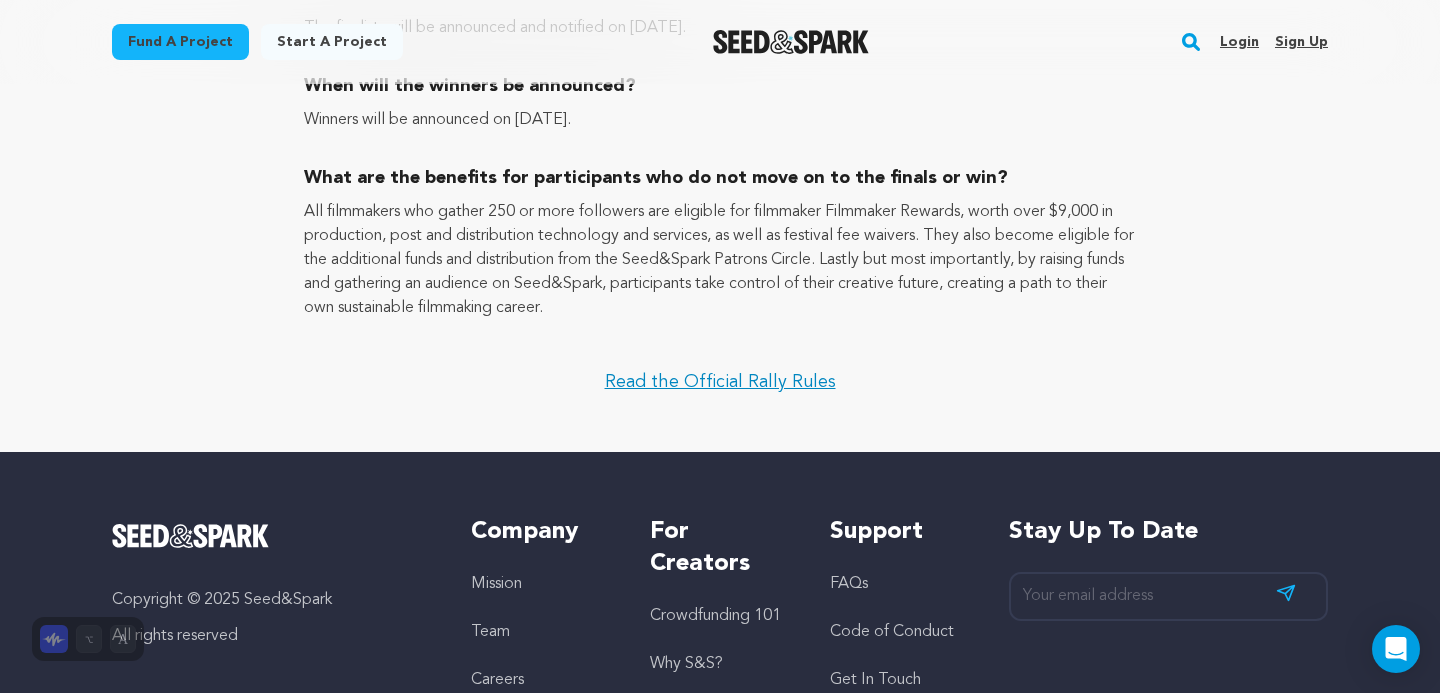 scroll, scrollTop: 3866, scrollLeft: 0, axis: vertical 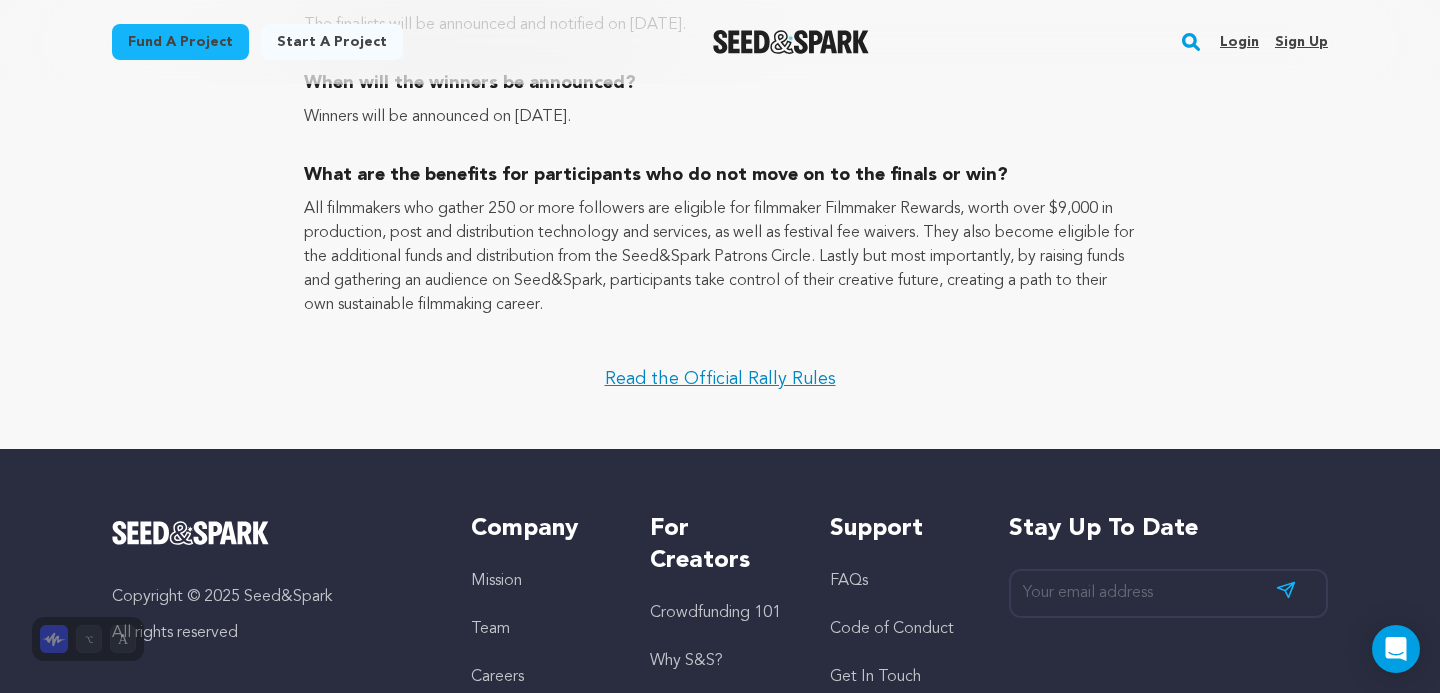 click on "Login" at bounding box center (1239, 42) 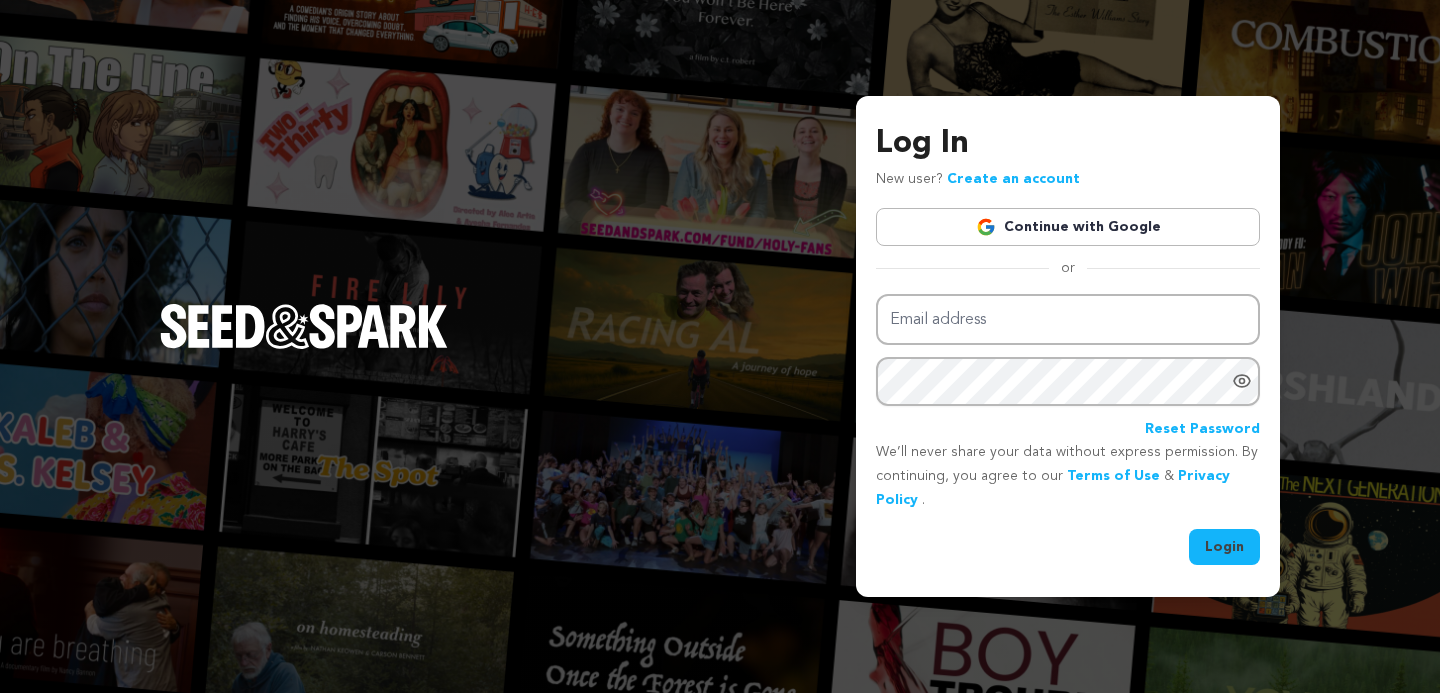 scroll, scrollTop: 0, scrollLeft: 0, axis: both 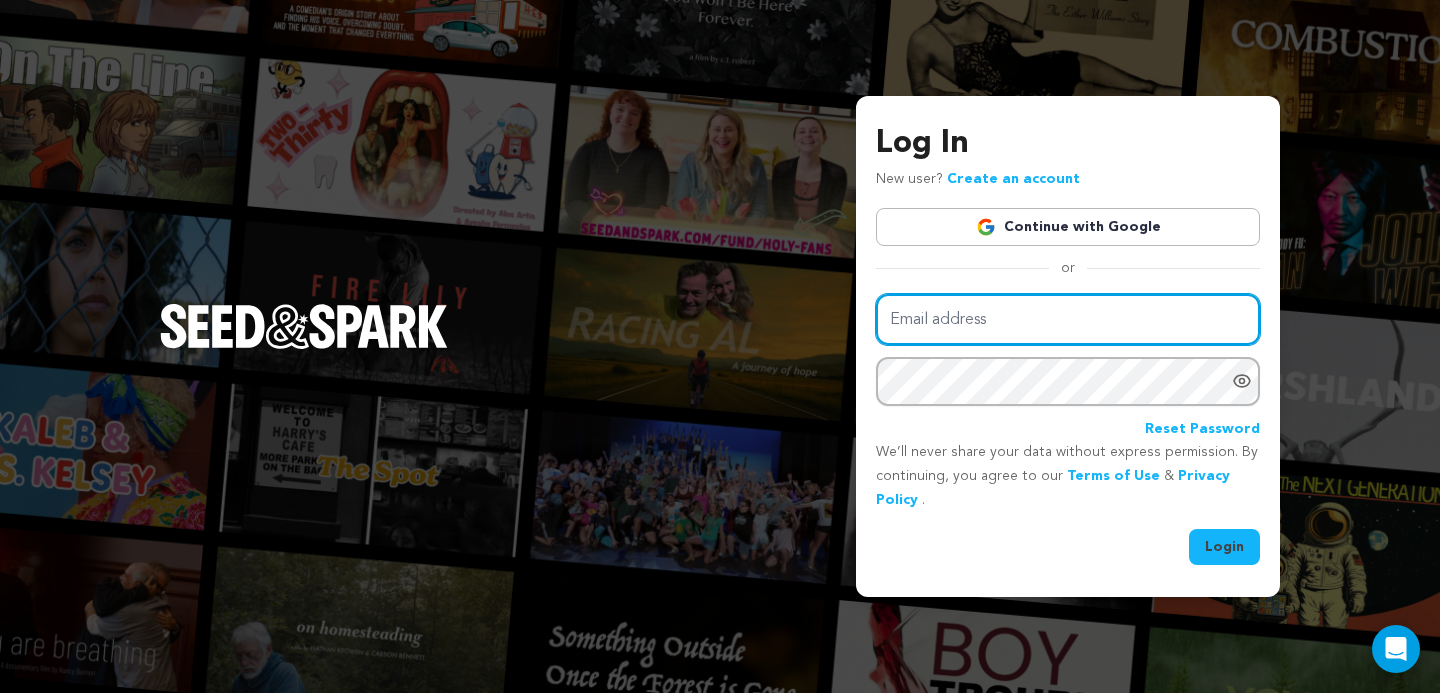 type on "jvarka20@student.scad.edu" 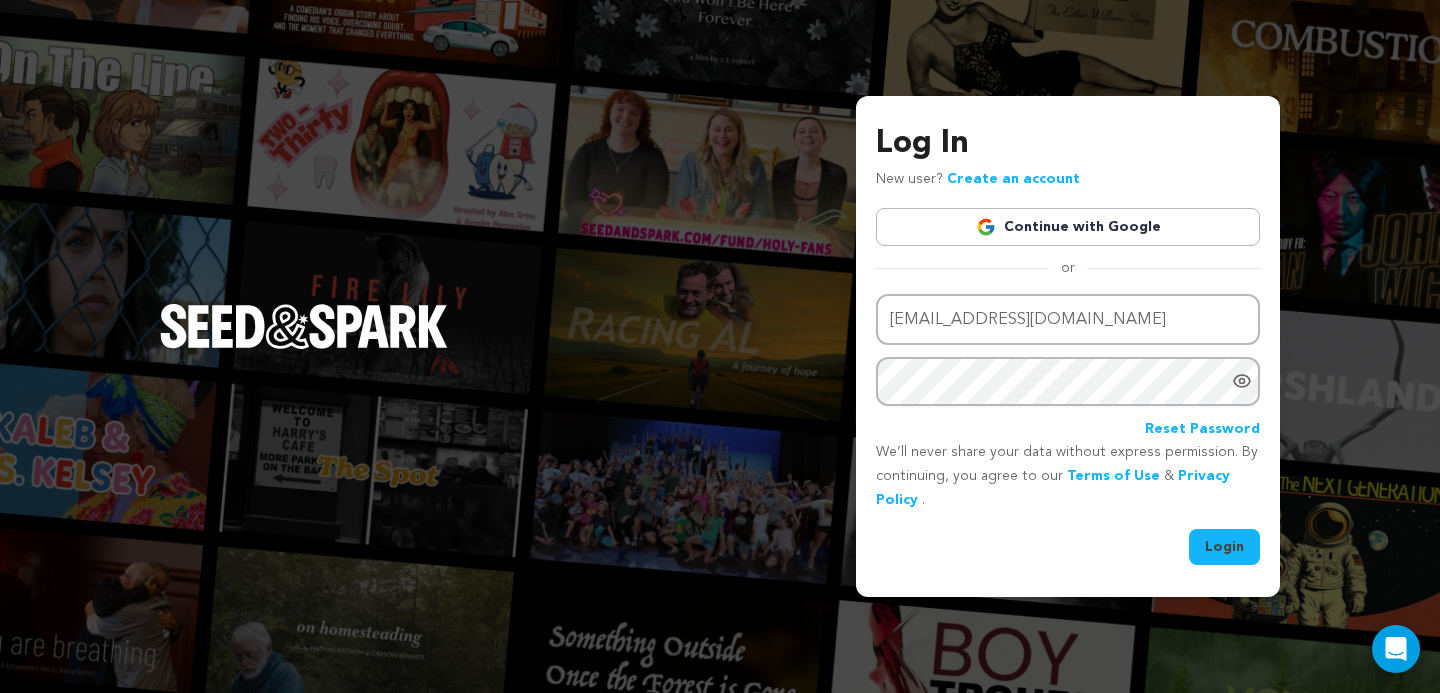 click on "Continue with Google" at bounding box center (1068, 227) 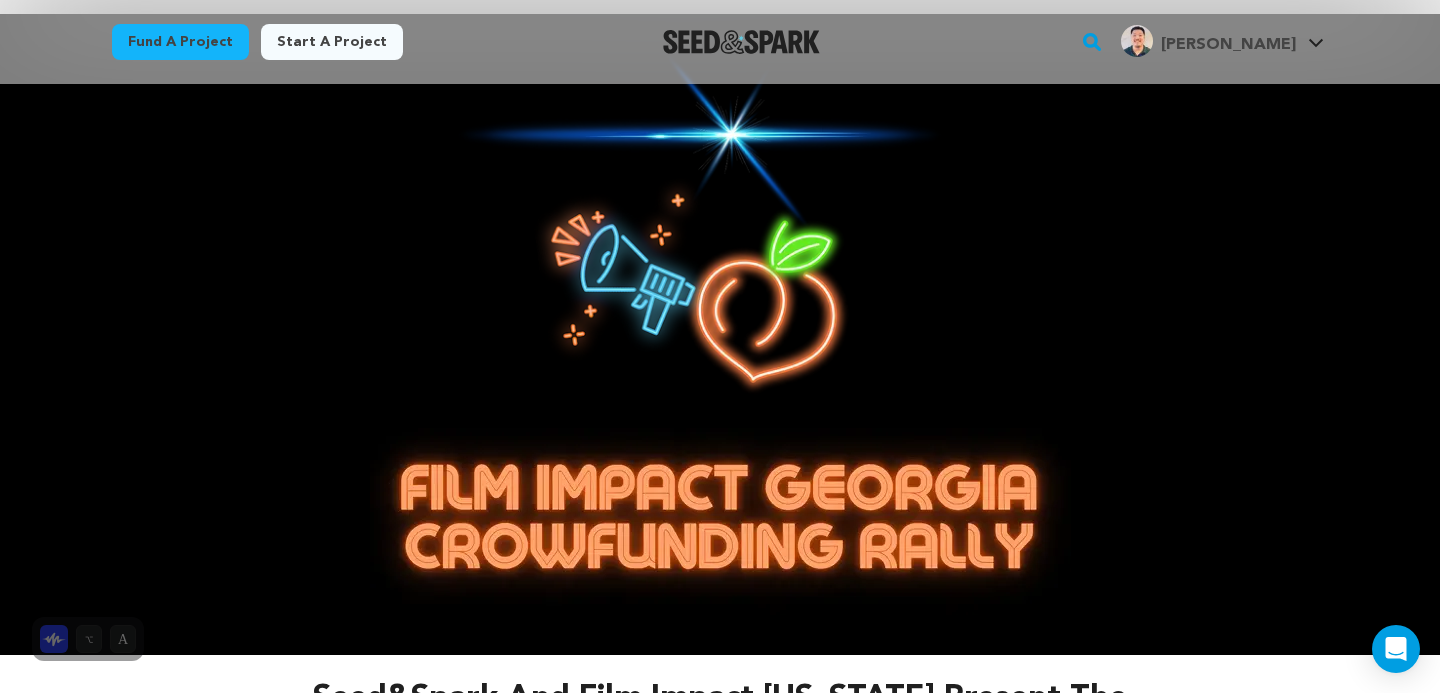 scroll, scrollTop: 0, scrollLeft: 0, axis: both 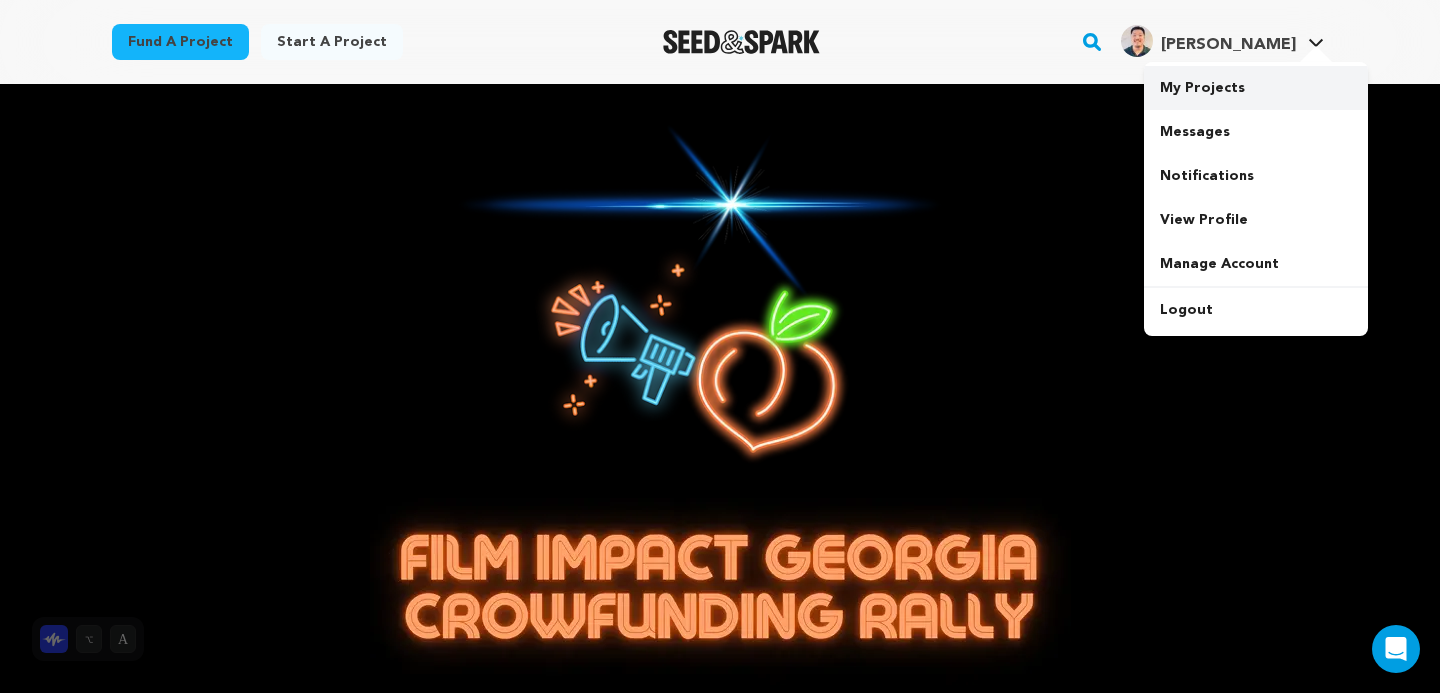 click on "My Projects" at bounding box center (1256, 88) 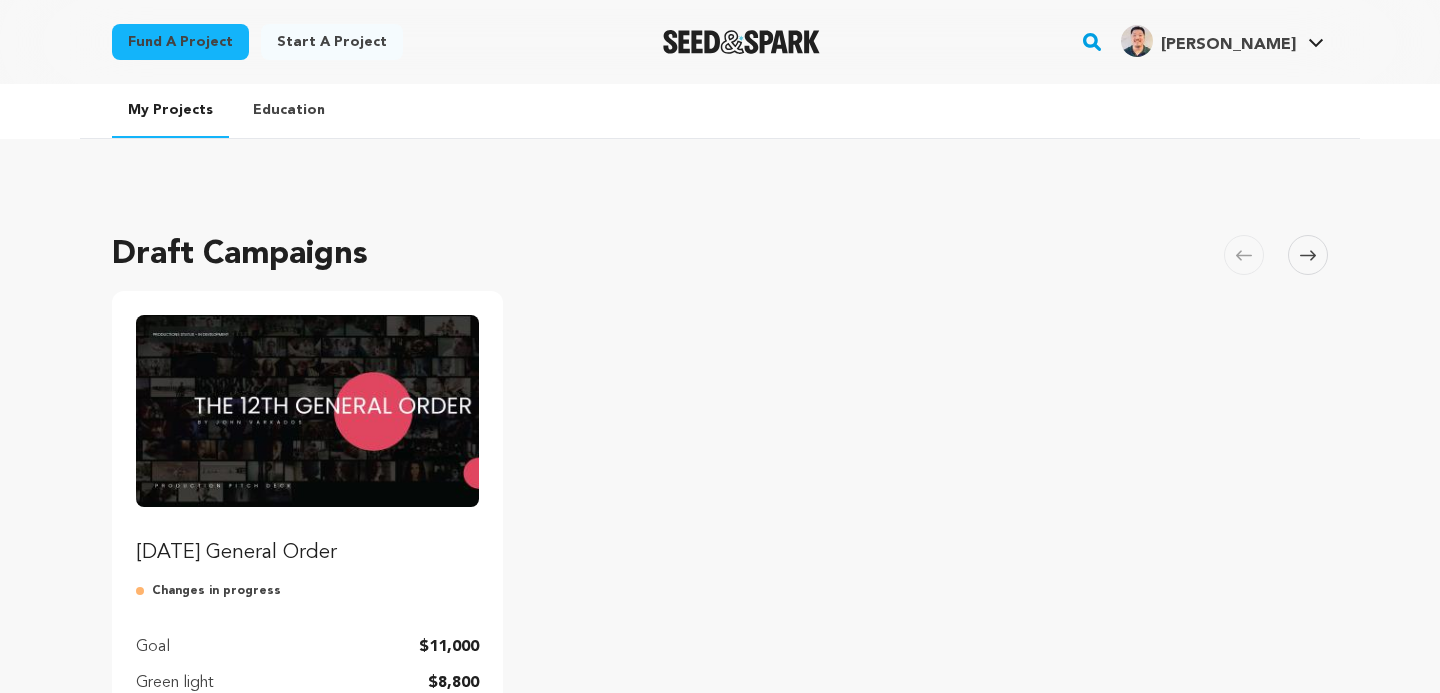 scroll, scrollTop: 0, scrollLeft: 0, axis: both 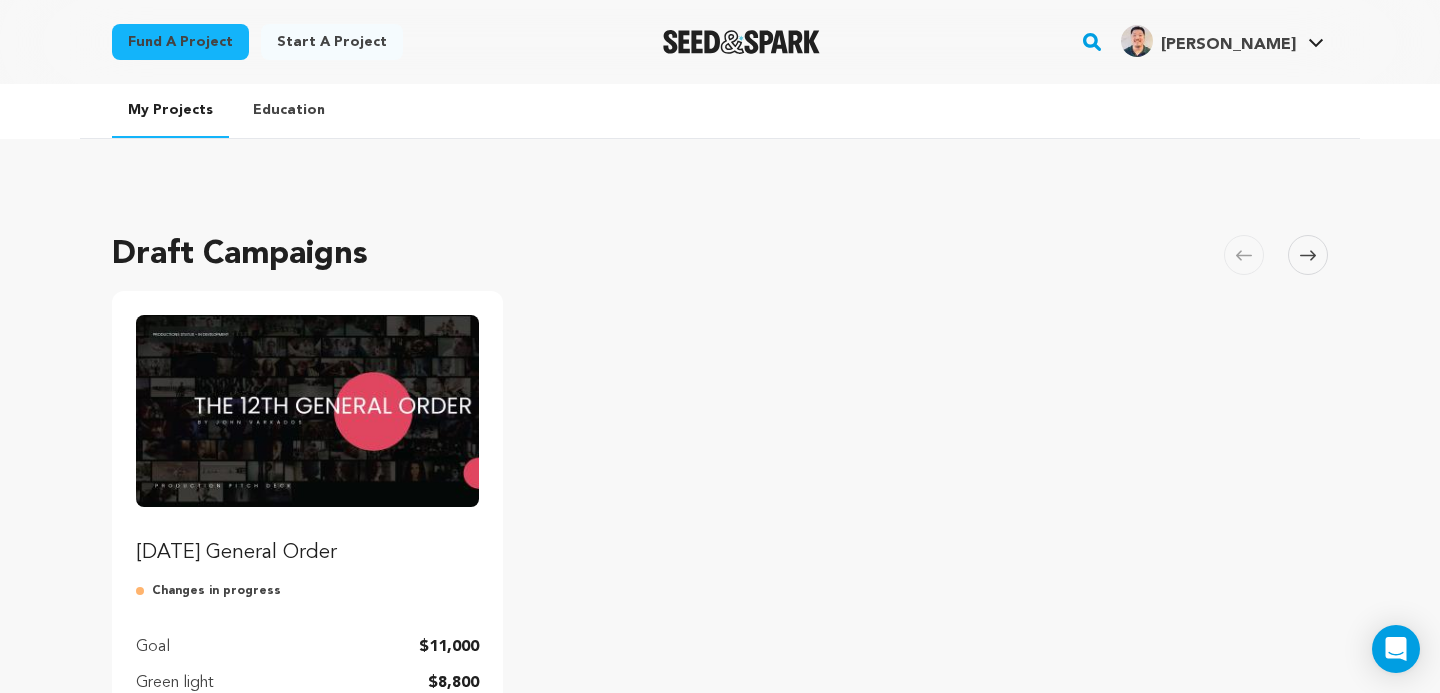 click on "The Twelfth General Order" at bounding box center [307, 553] 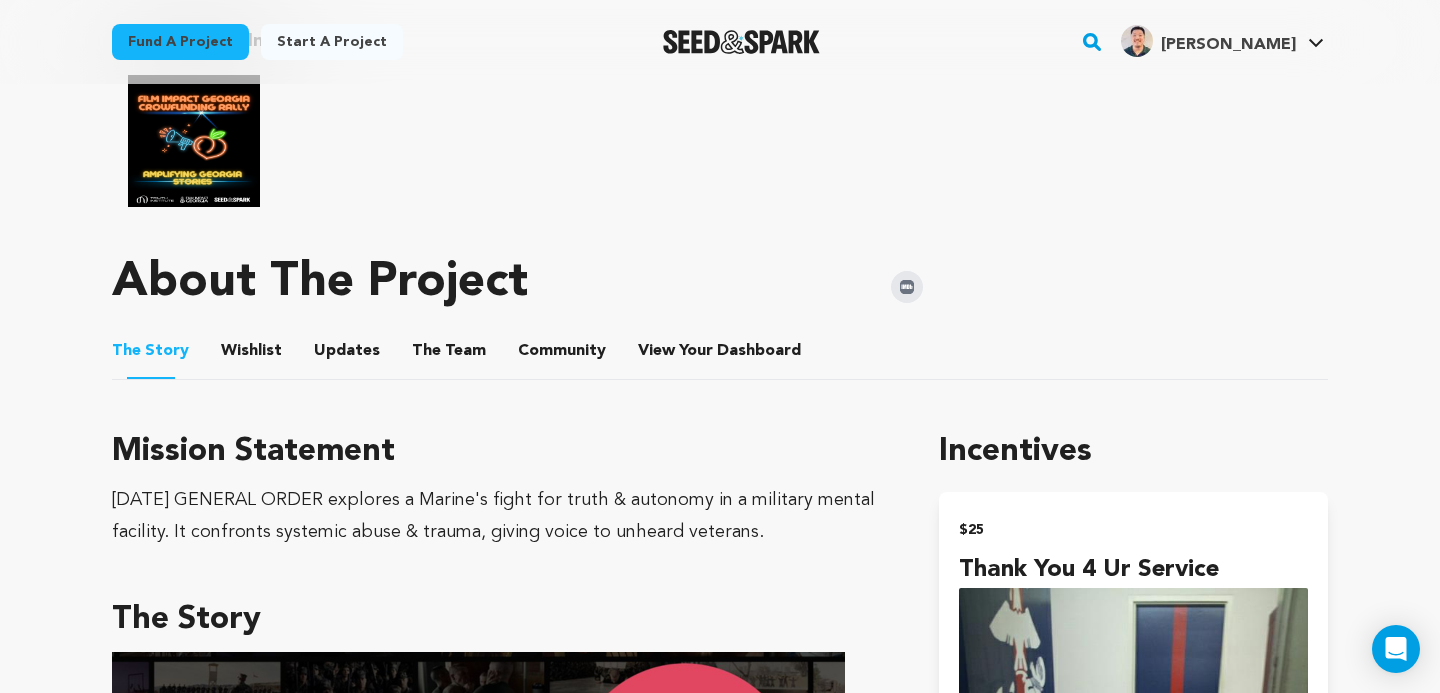 scroll, scrollTop: 893, scrollLeft: 0, axis: vertical 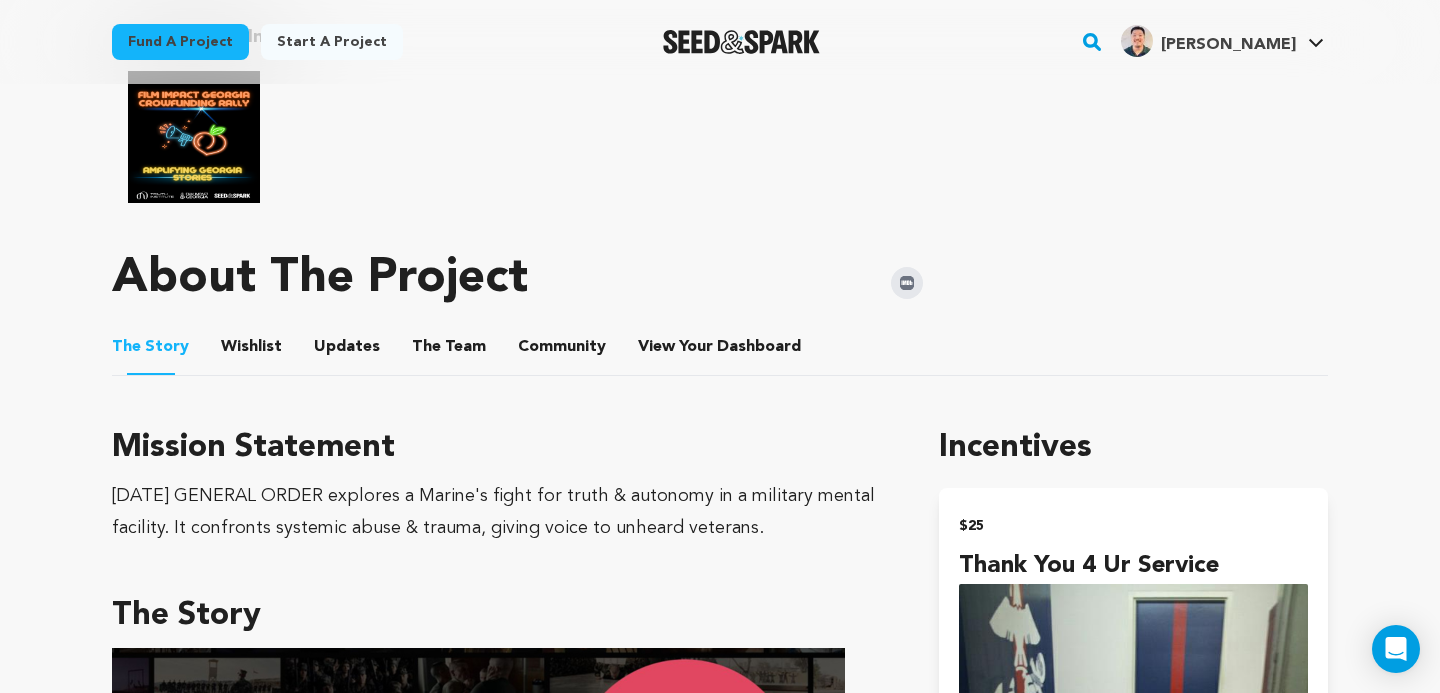click at bounding box center (194, 137) 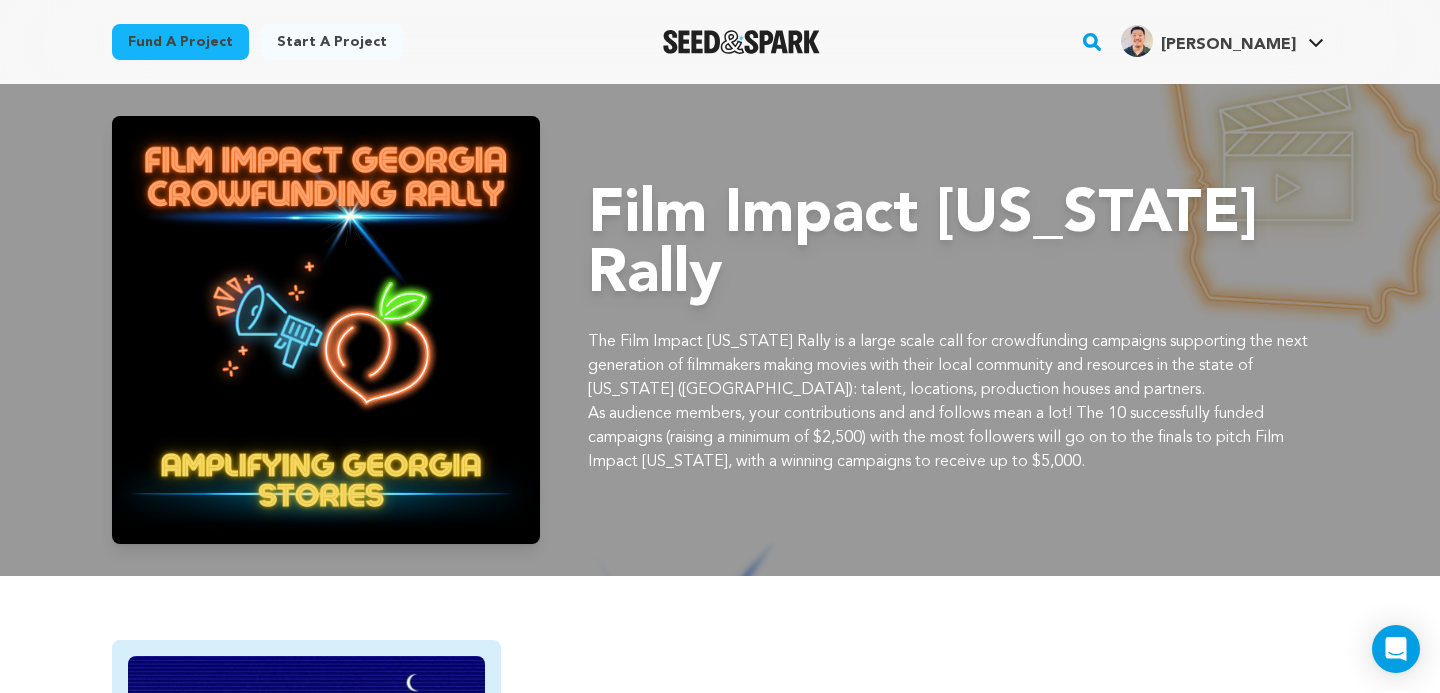 scroll, scrollTop: 444, scrollLeft: 0, axis: vertical 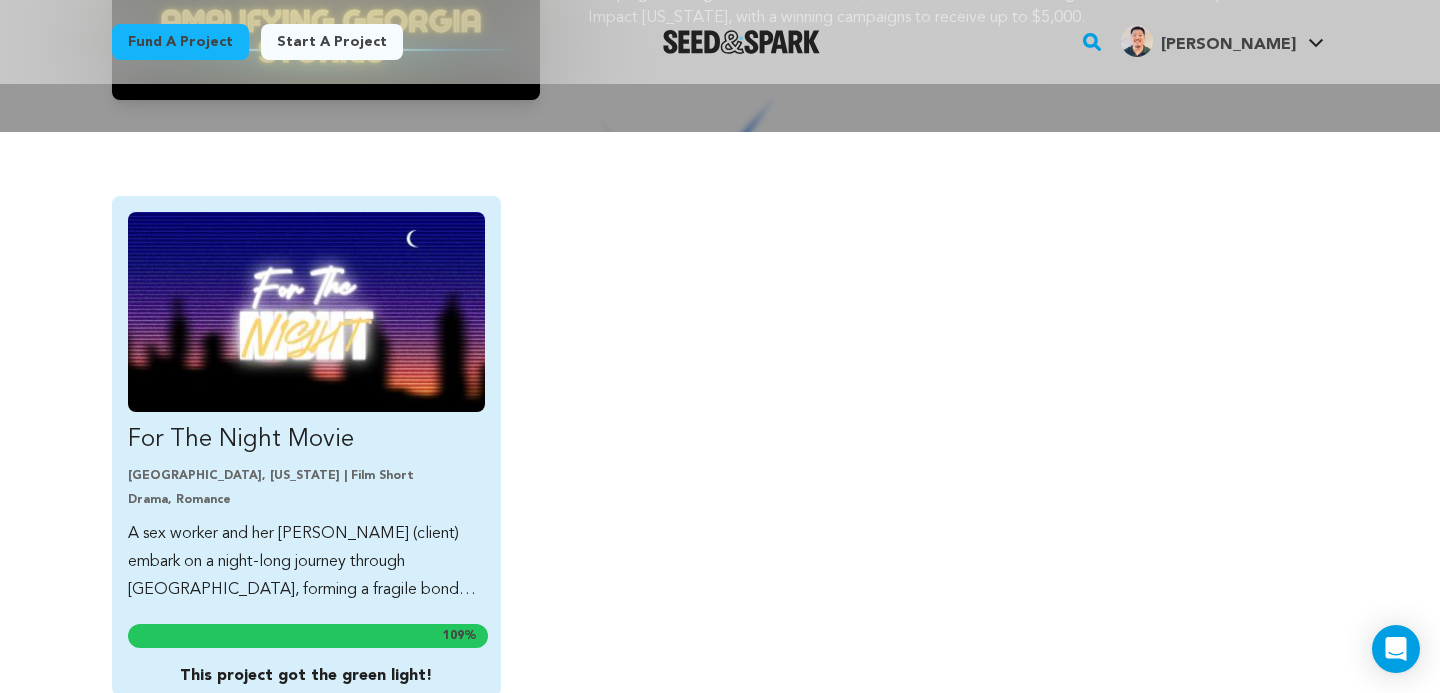 click on "For The Night Movie" at bounding box center [306, 440] 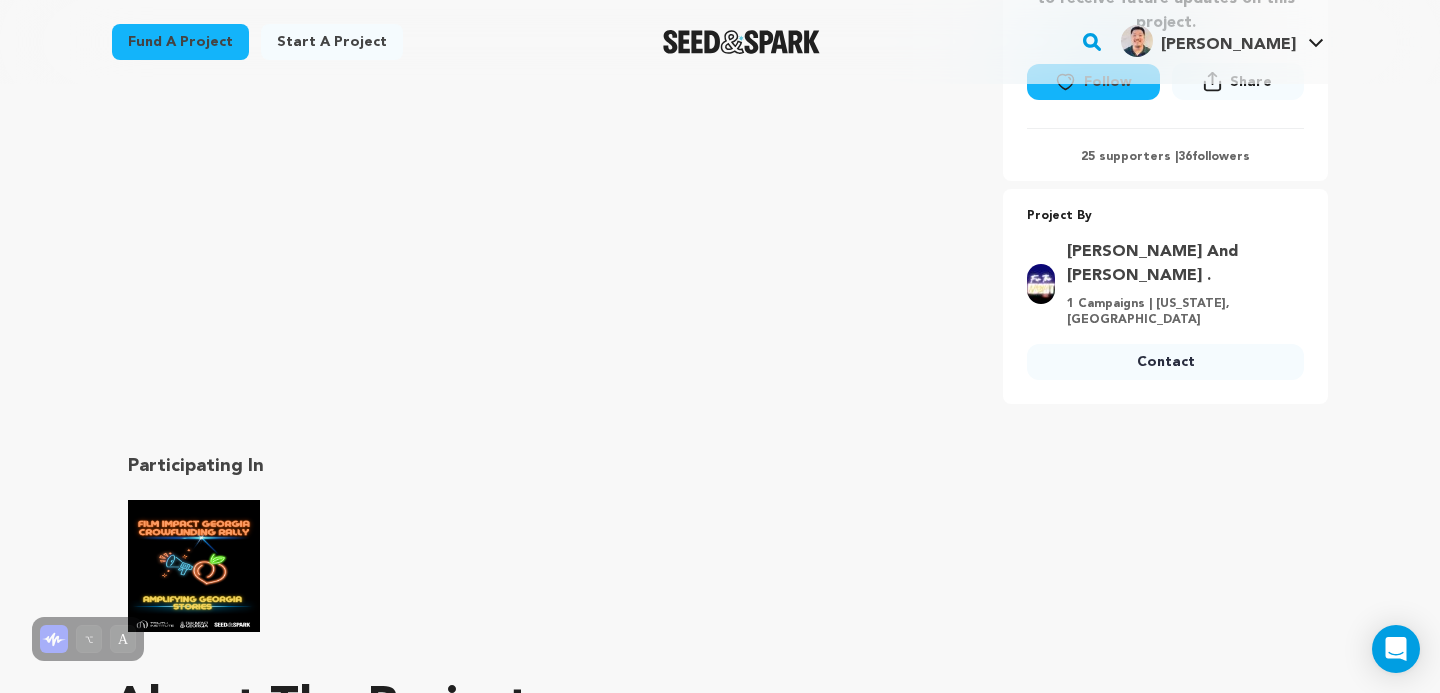scroll, scrollTop: 441, scrollLeft: 0, axis: vertical 